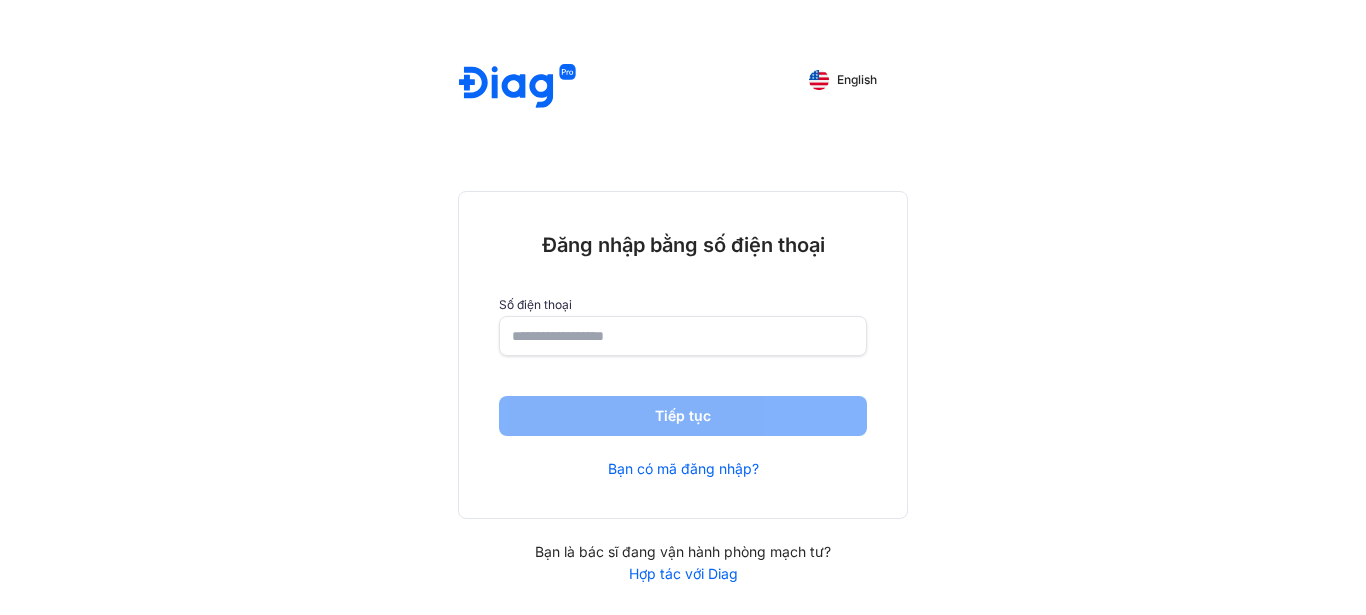 scroll, scrollTop: 0, scrollLeft: 0, axis: both 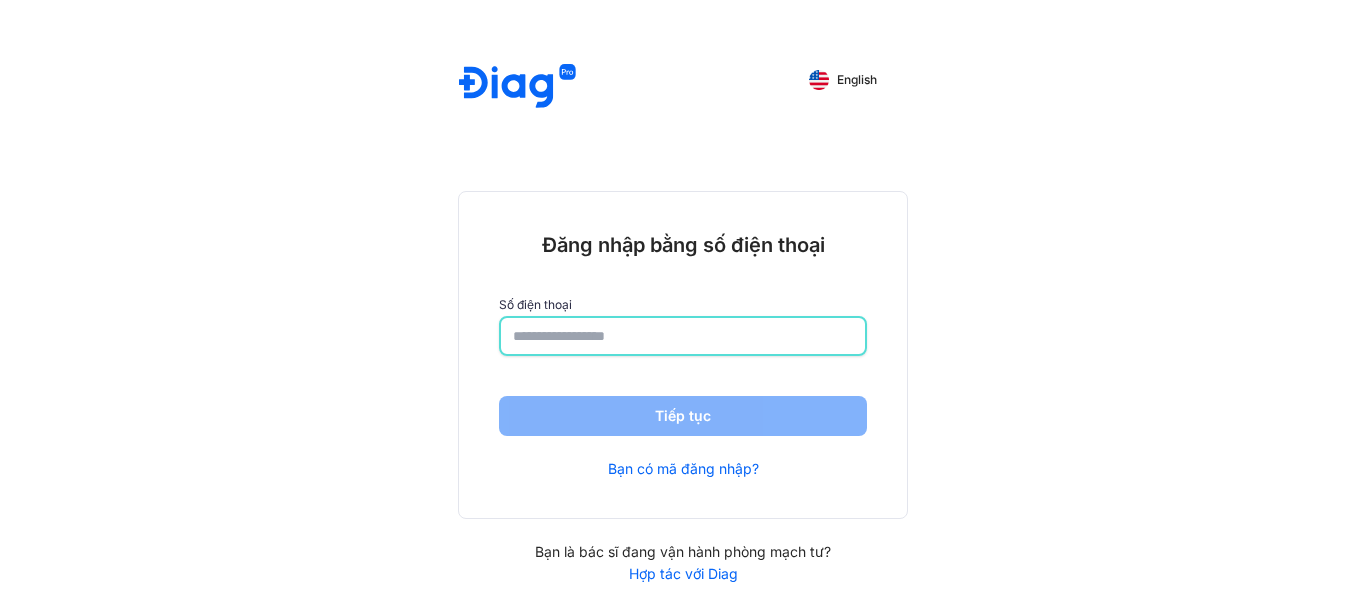click 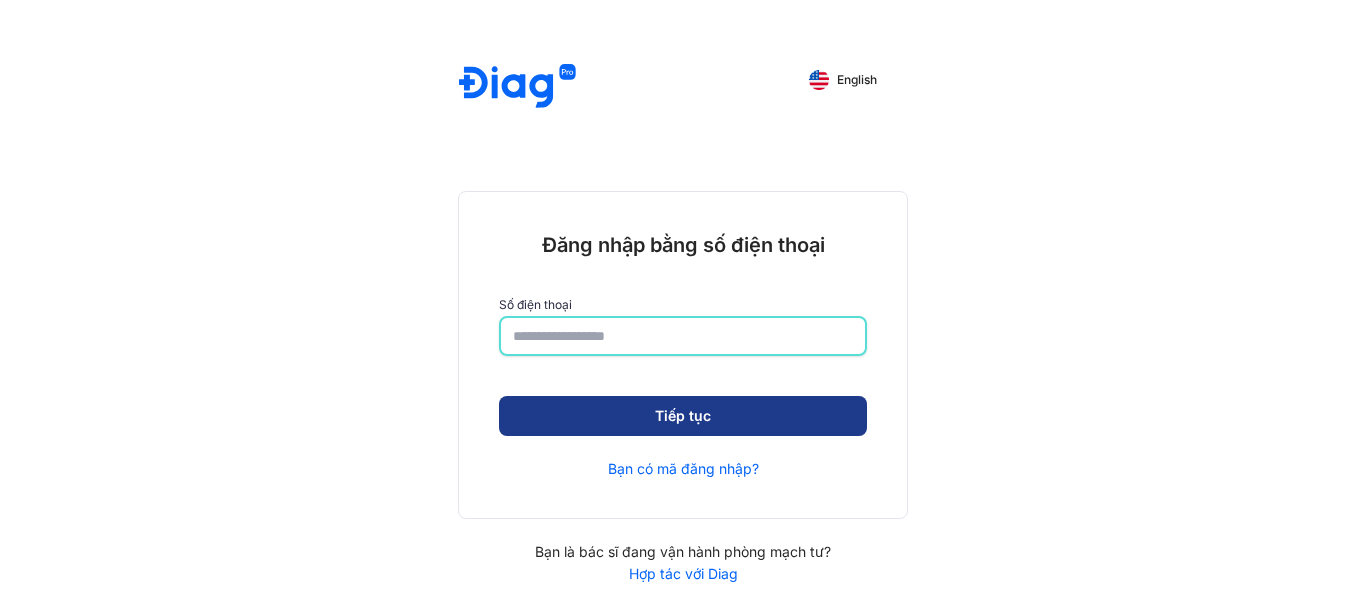 type on "**********" 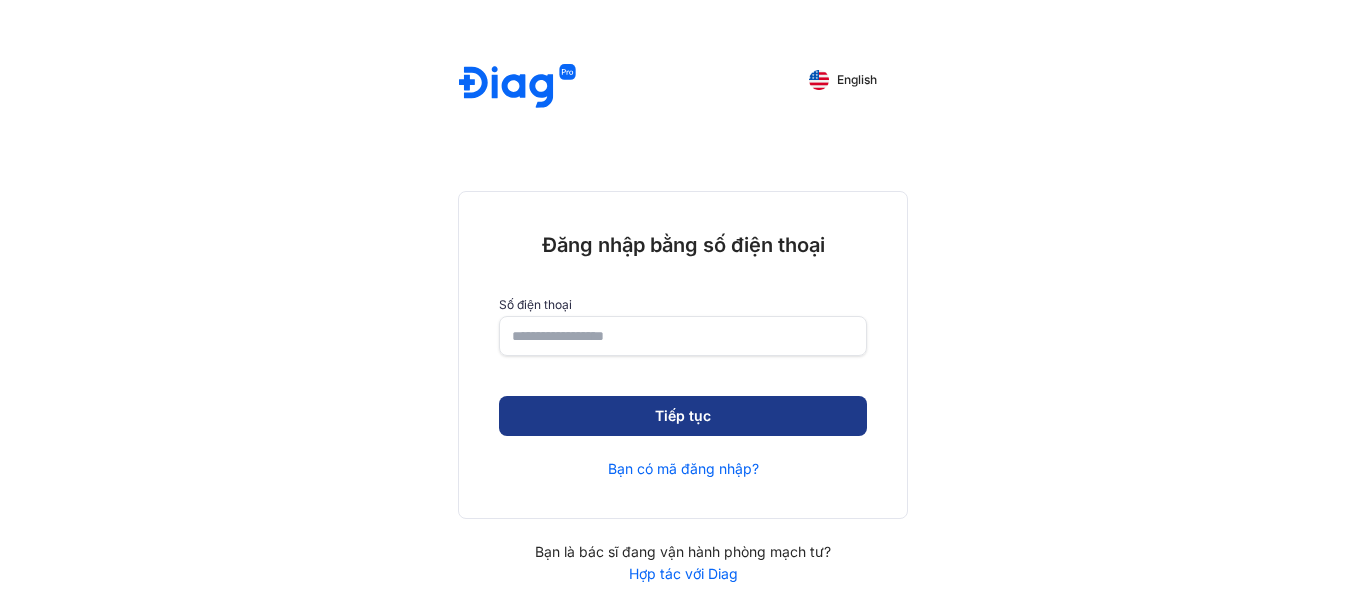 click on "Tiếp tục" at bounding box center [683, 416] 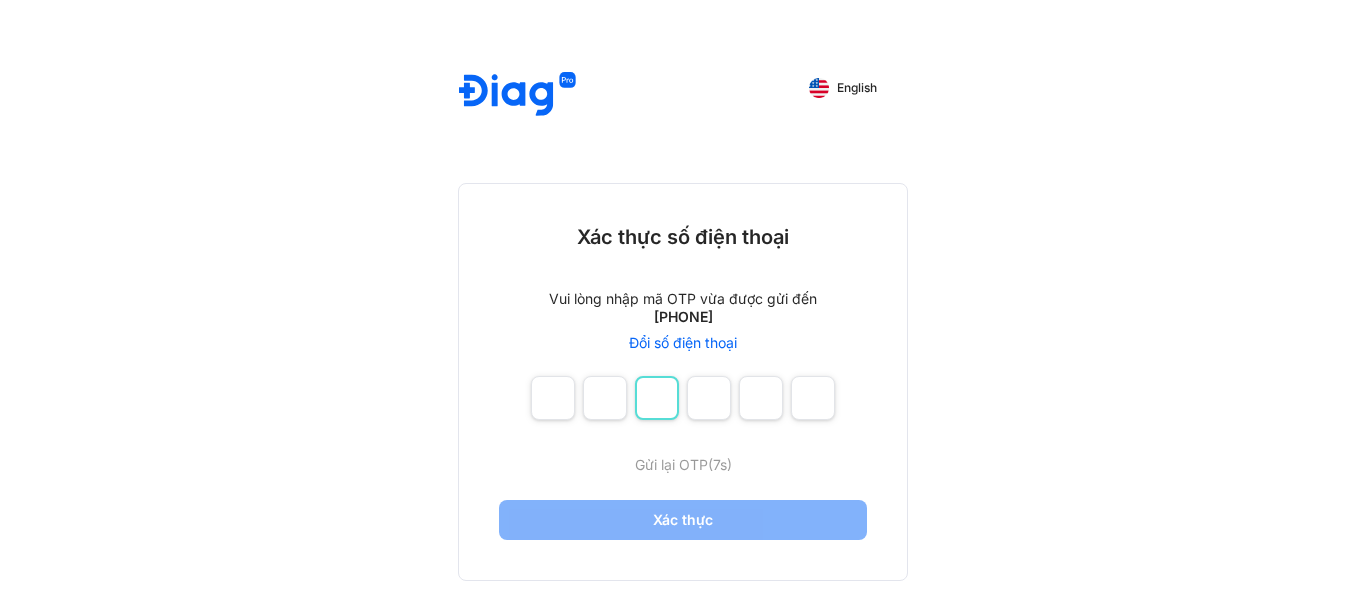 type 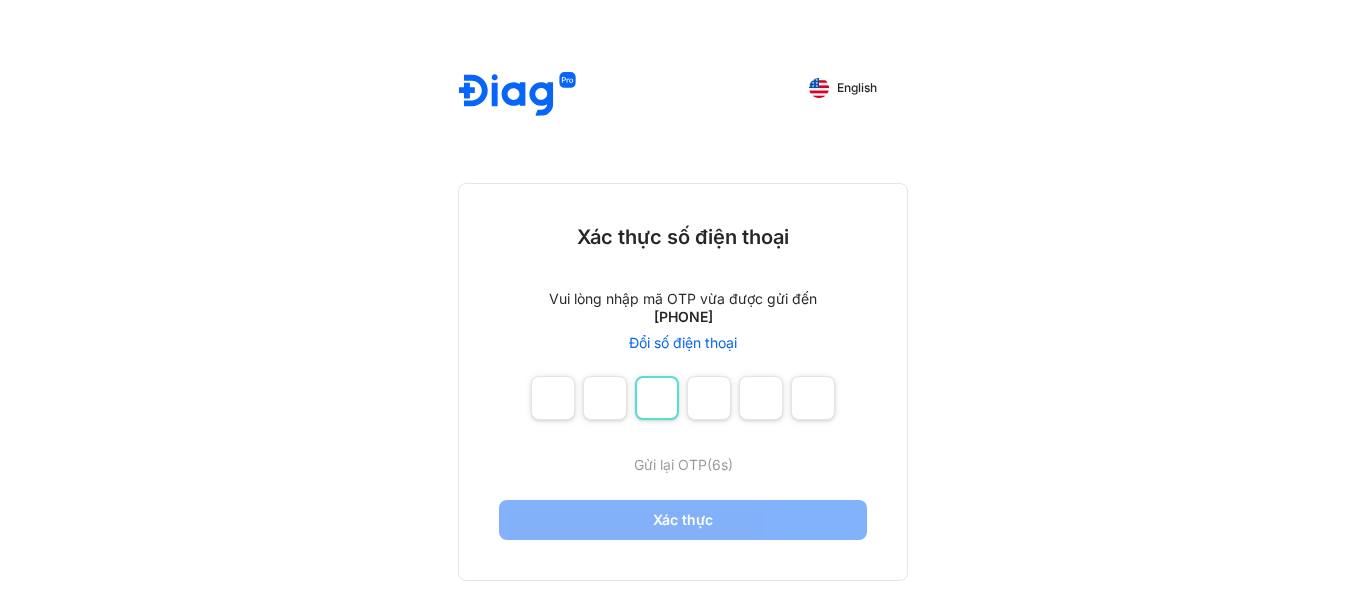 click at bounding box center [553, 398] 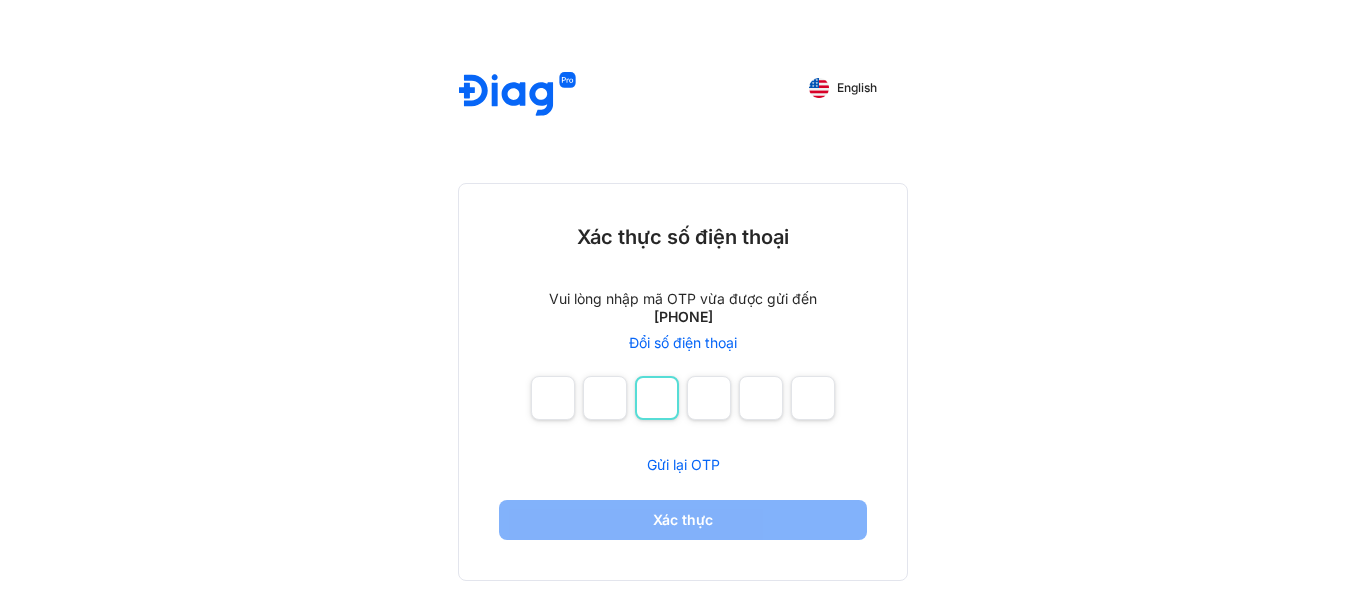type 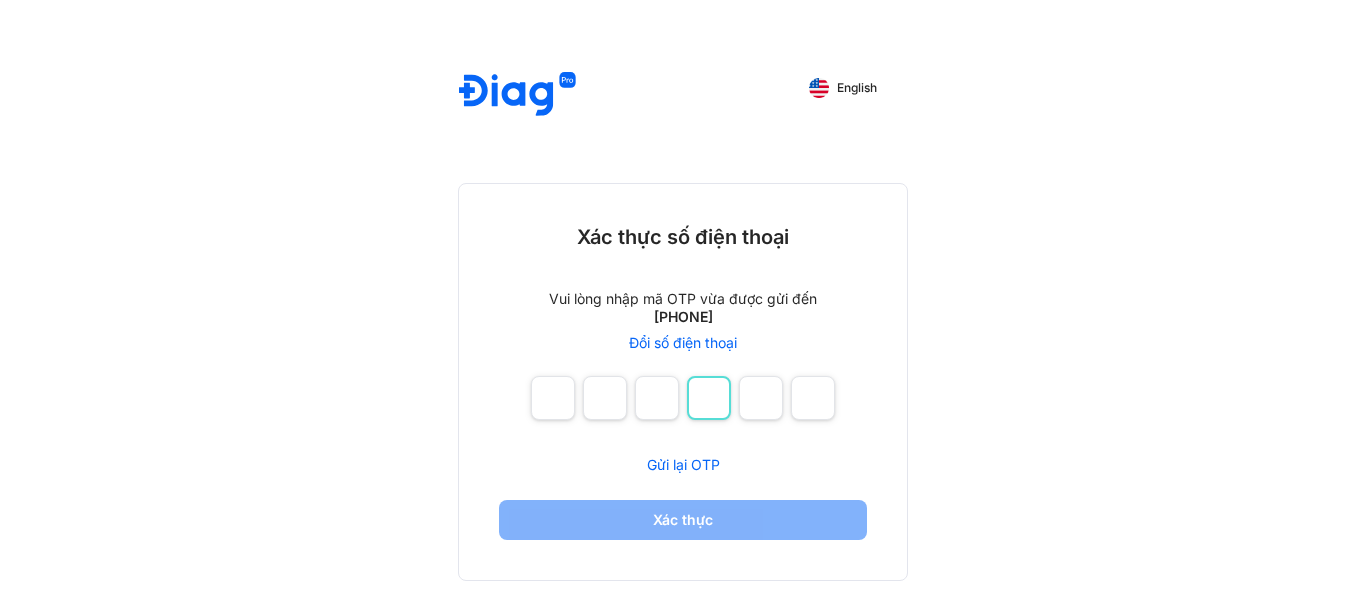 type 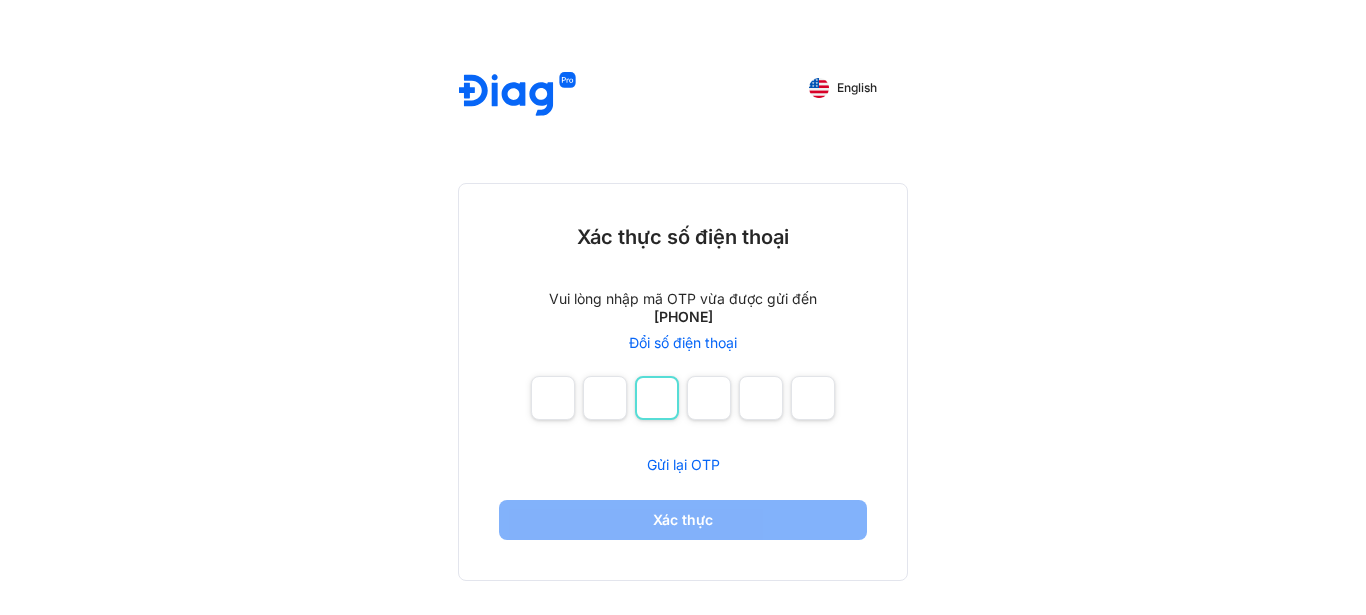 type on "*" 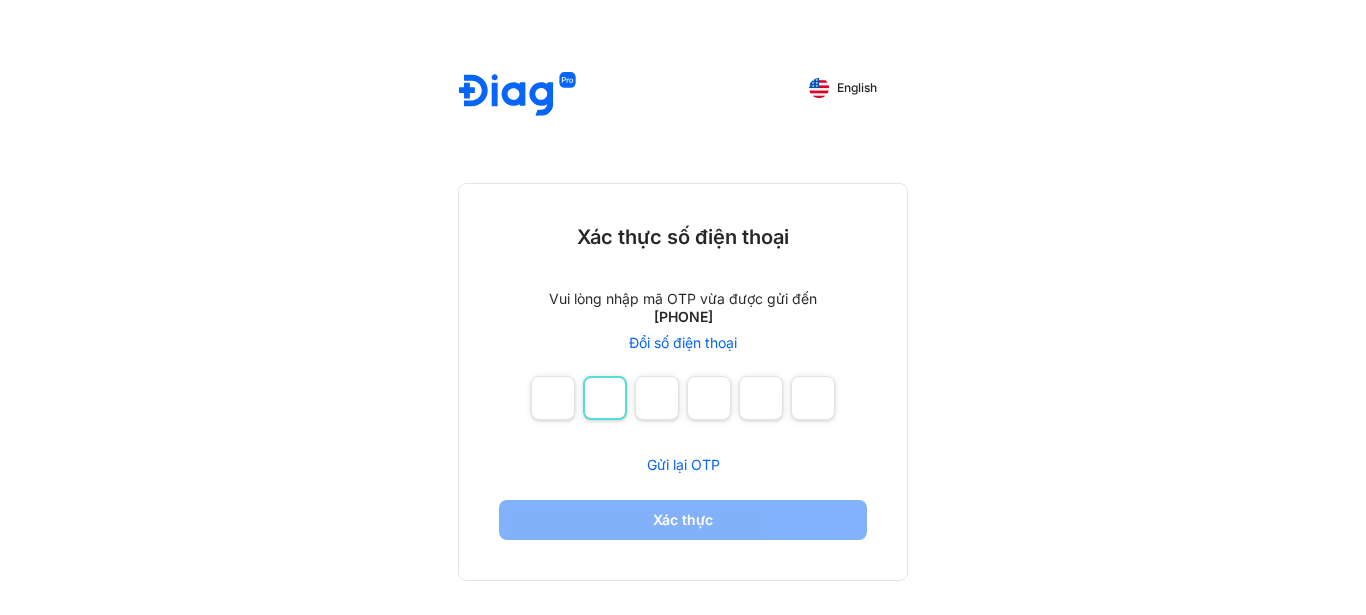 type 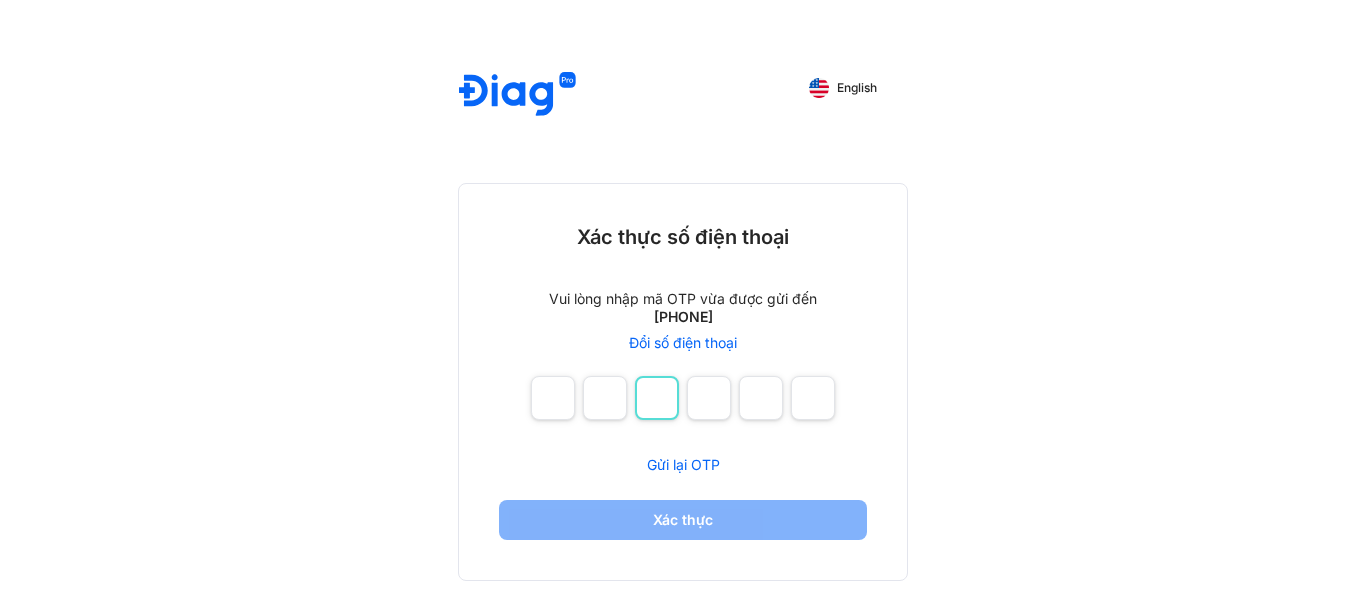 type 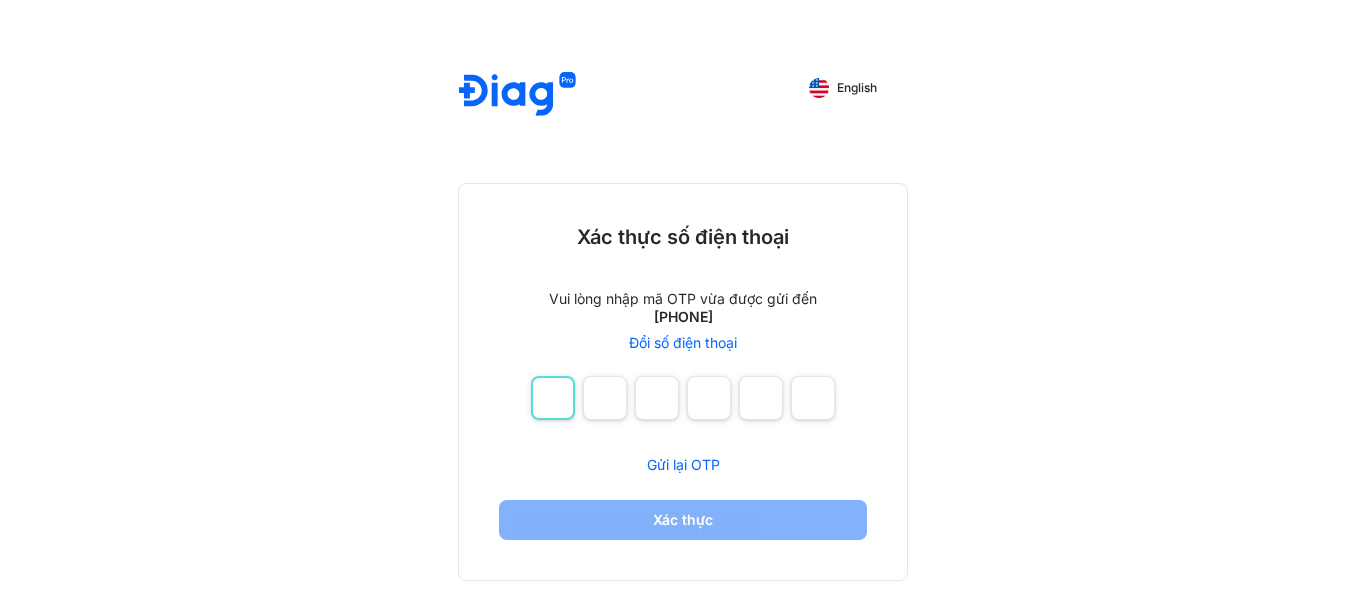 click at bounding box center (553, 398) 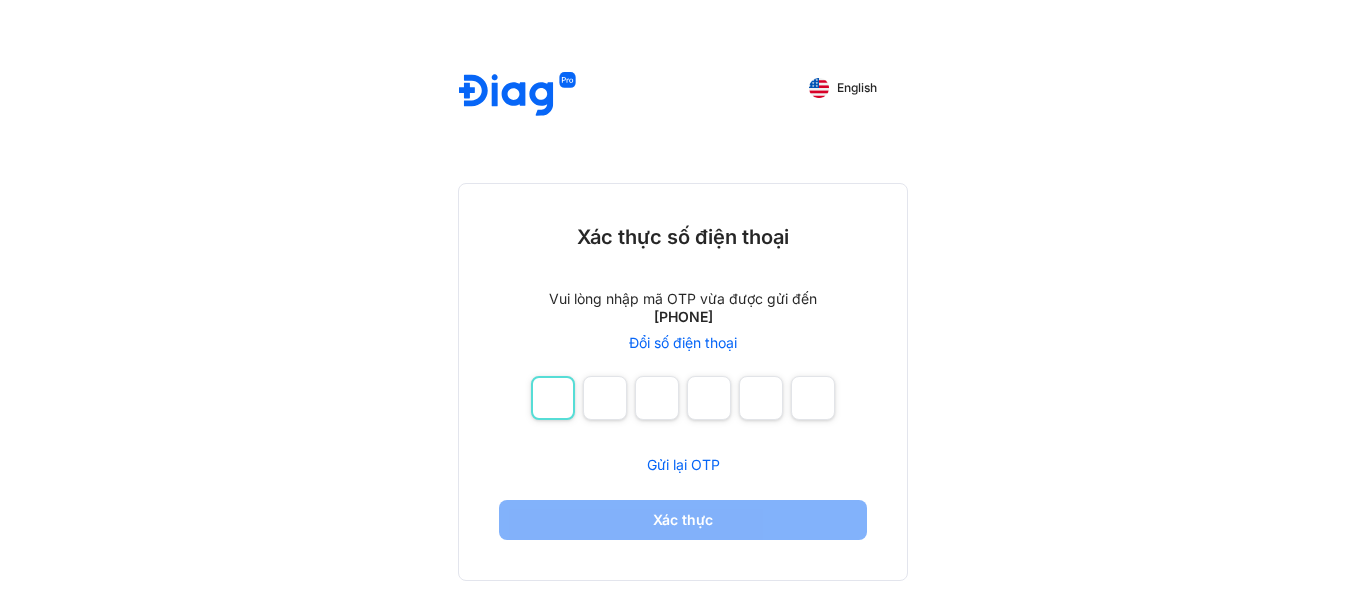 type on "*" 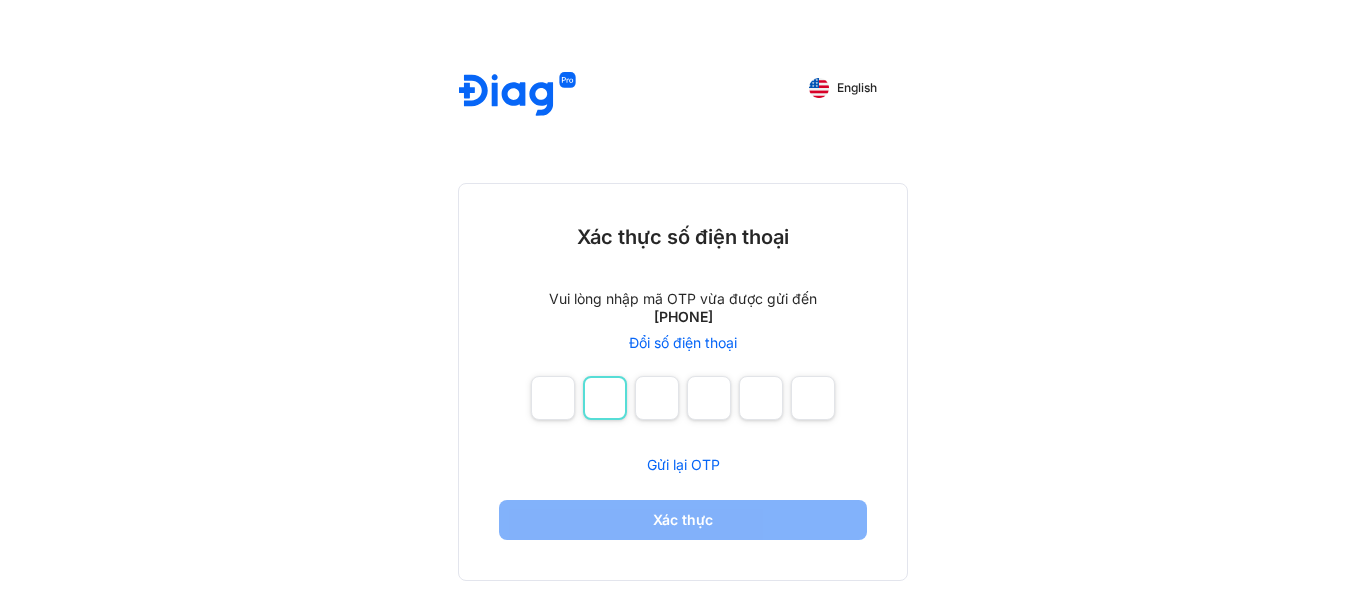 type on "*" 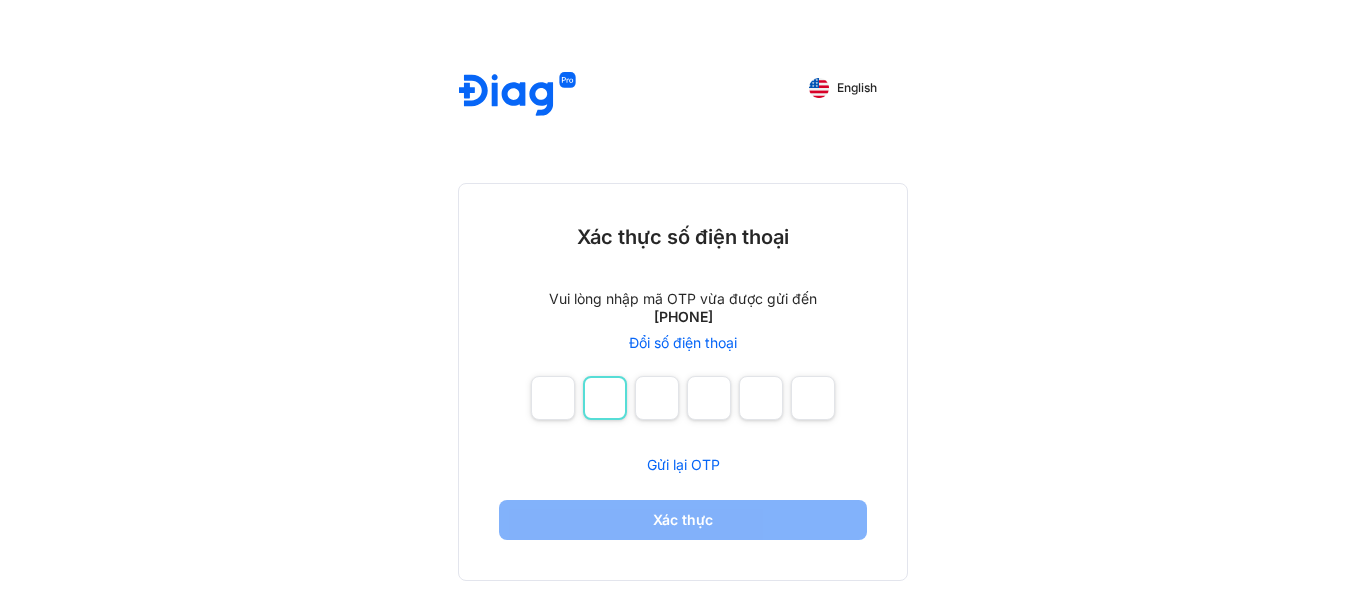 type on "*" 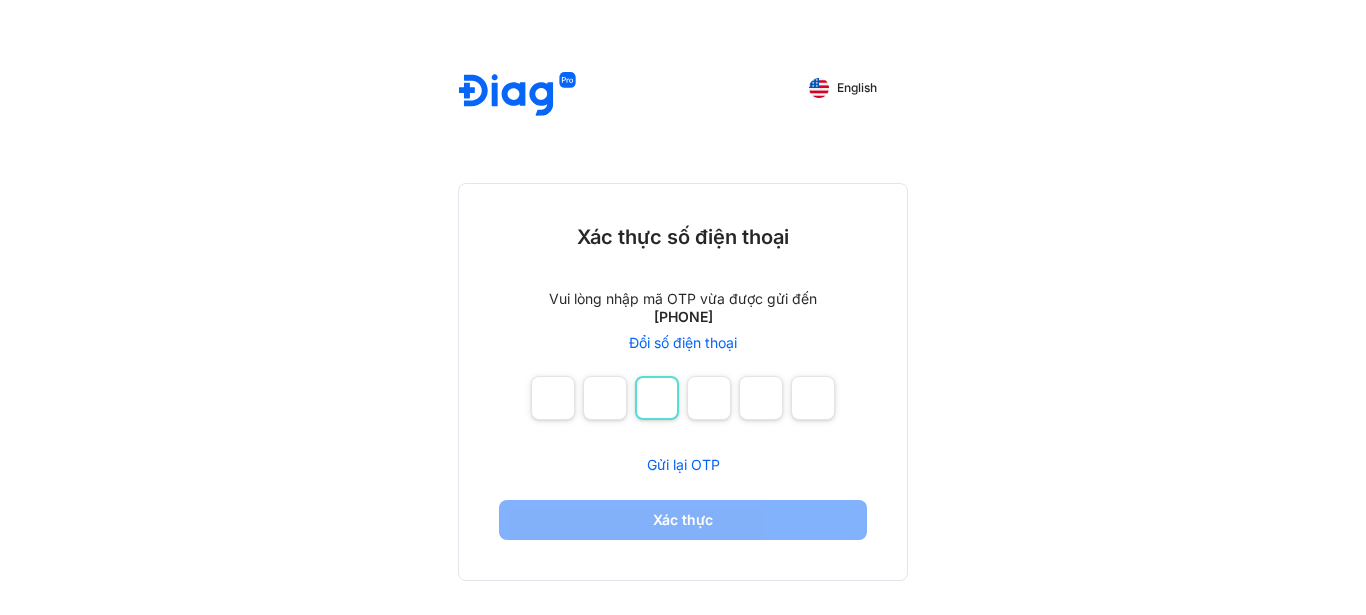 type on "*" 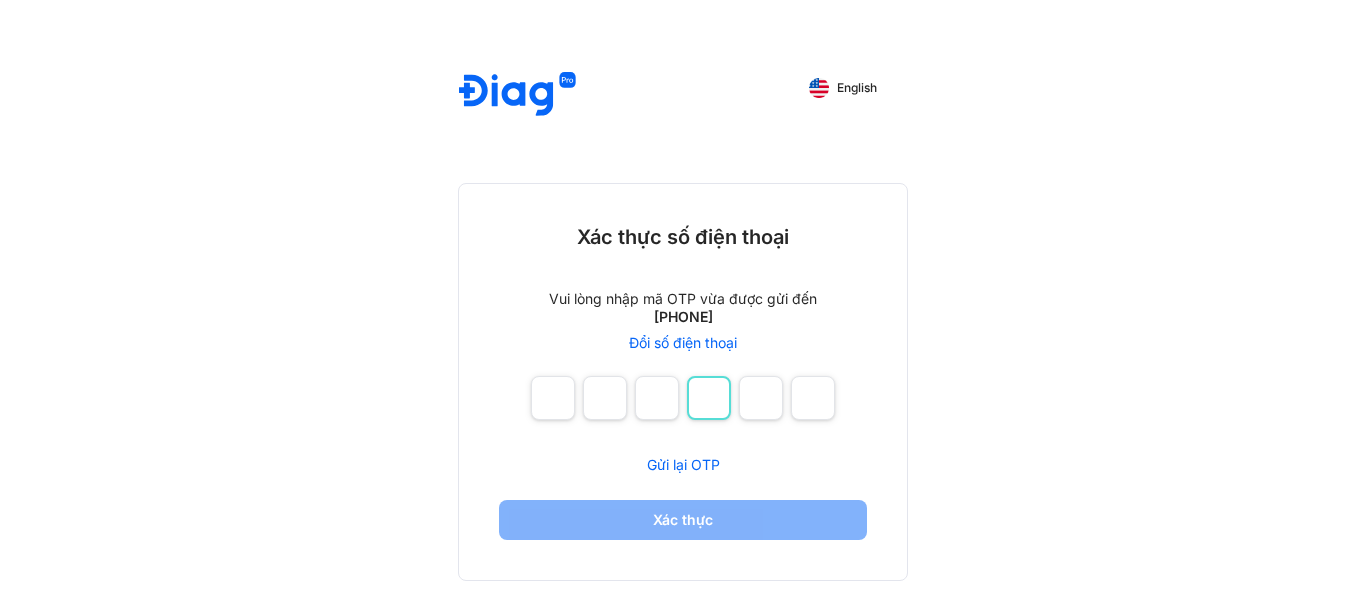 type on "*" 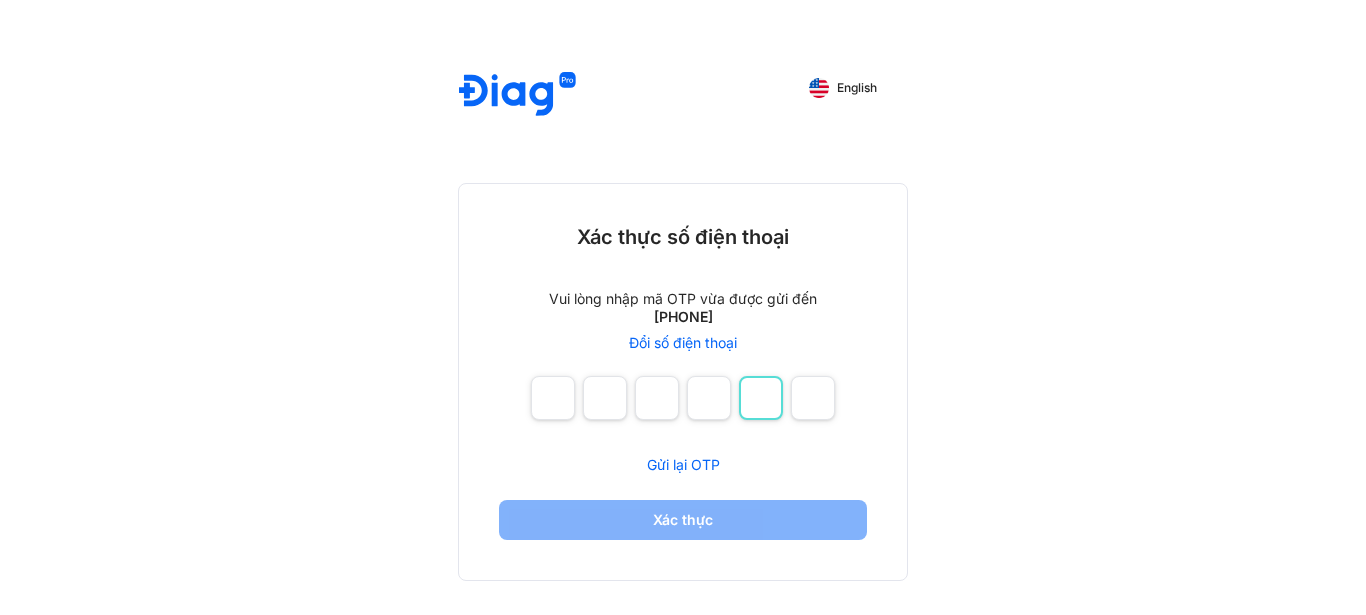 type on "*" 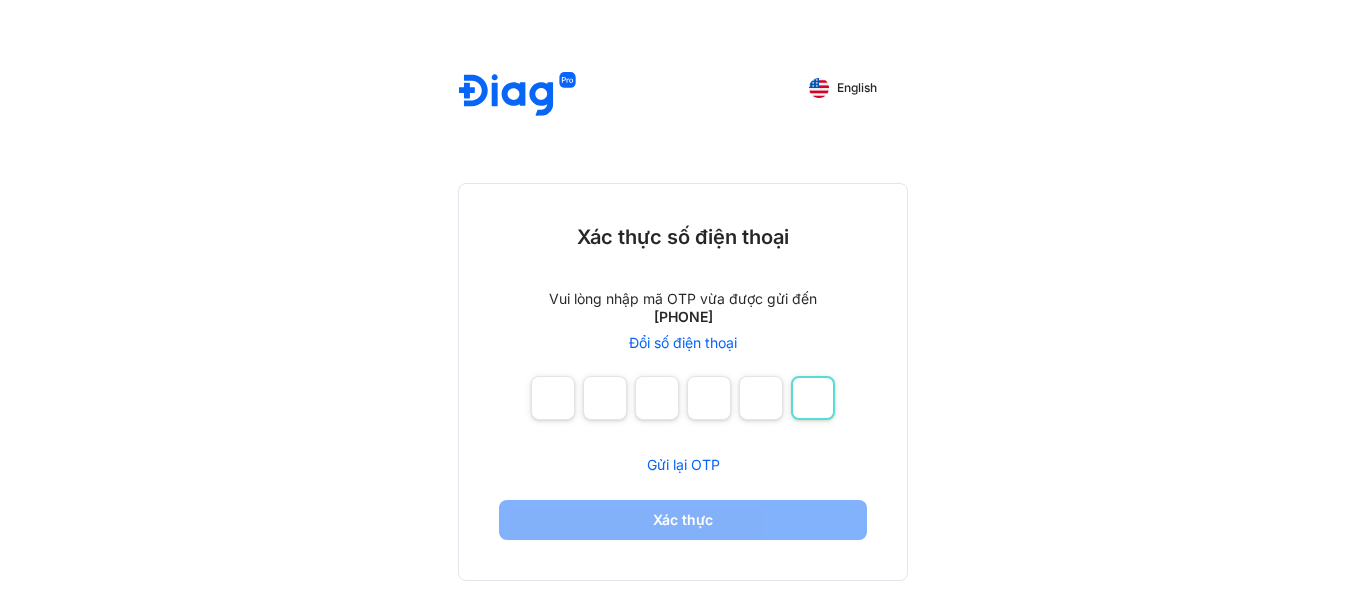 type on "*" 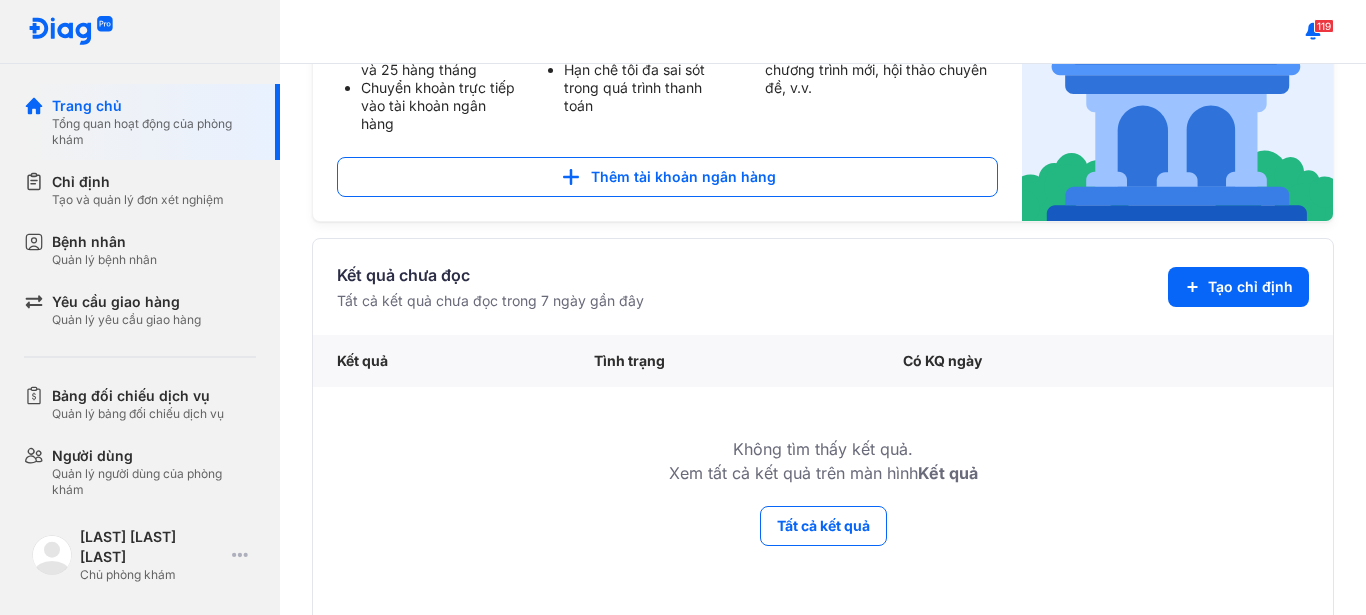 scroll, scrollTop: 340, scrollLeft: 0, axis: vertical 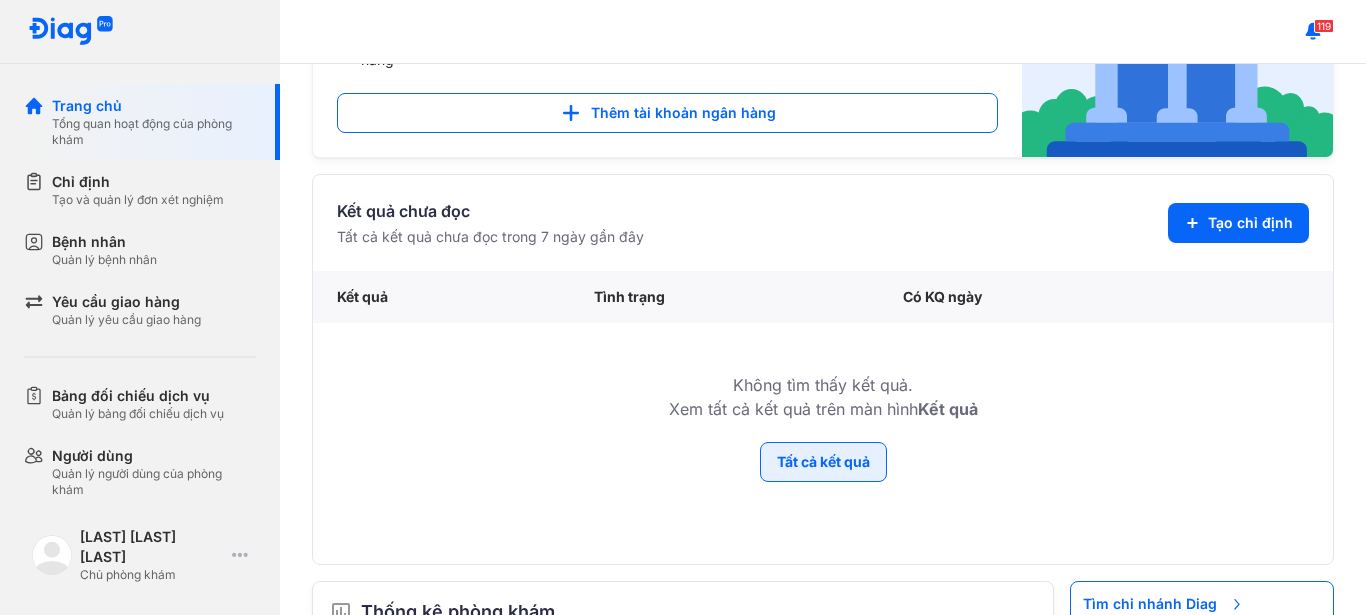 click on "Tất cả kết quả" at bounding box center (823, 462) 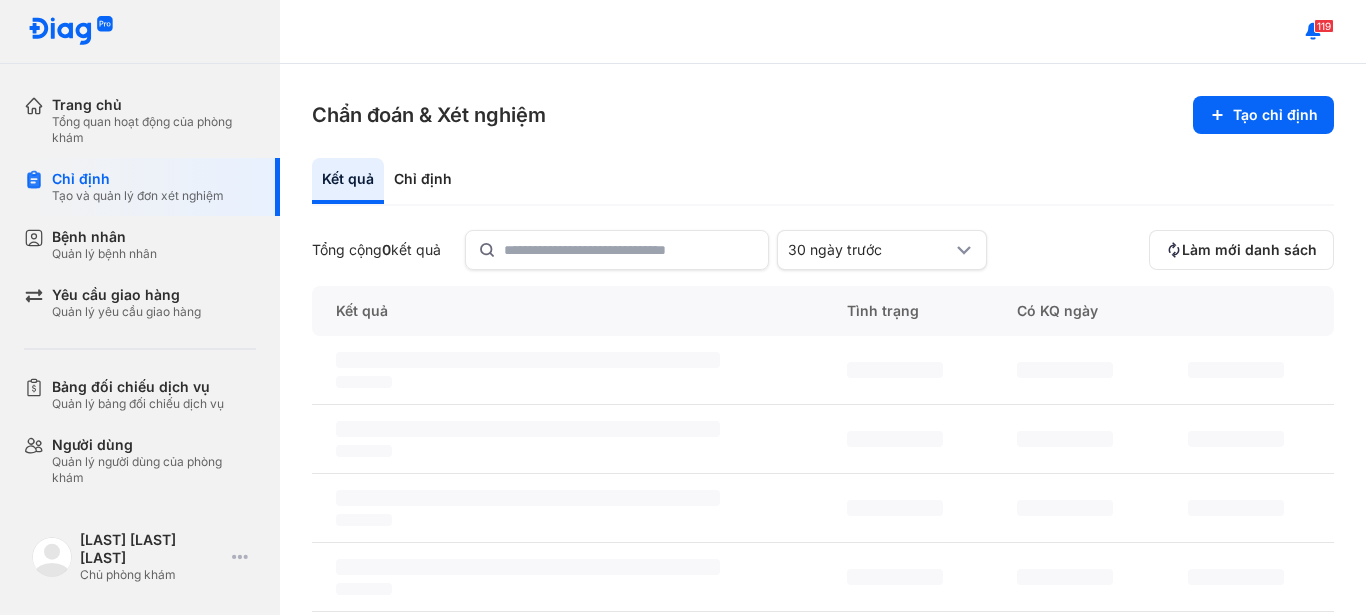 scroll, scrollTop: 0, scrollLeft: 0, axis: both 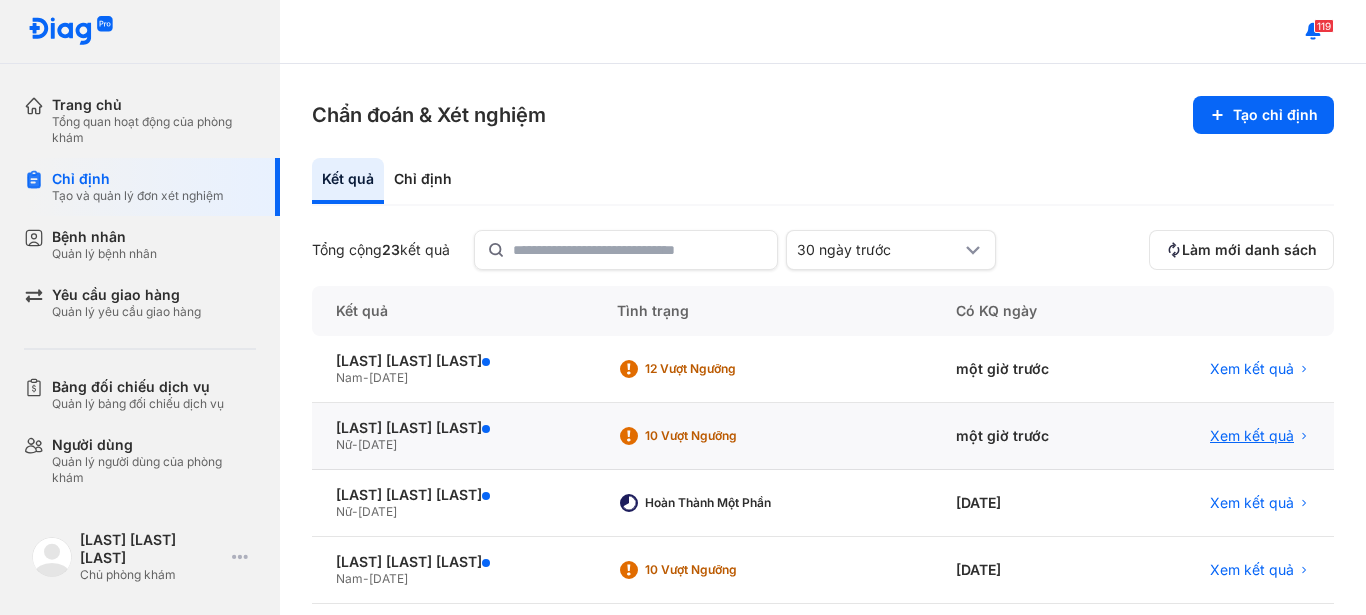 click on "Xem kết quả" at bounding box center [1252, 436] 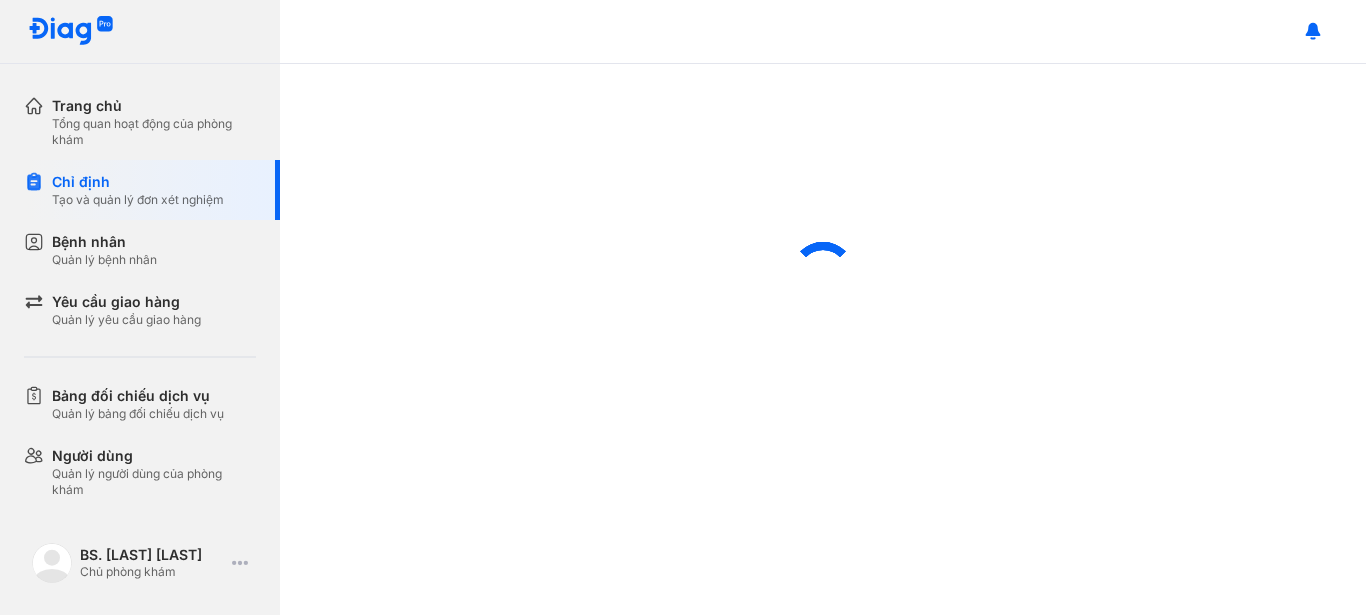 scroll, scrollTop: 0, scrollLeft: 0, axis: both 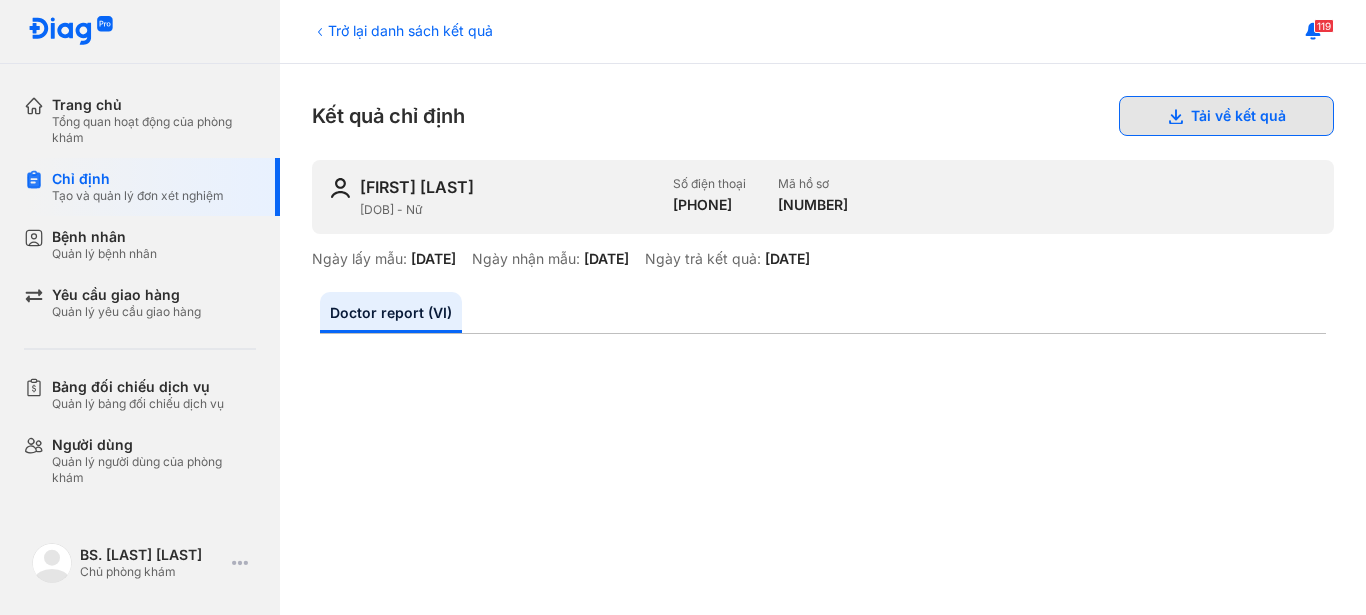 click on "Tải về kết quả" at bounding box center (1226, 116) 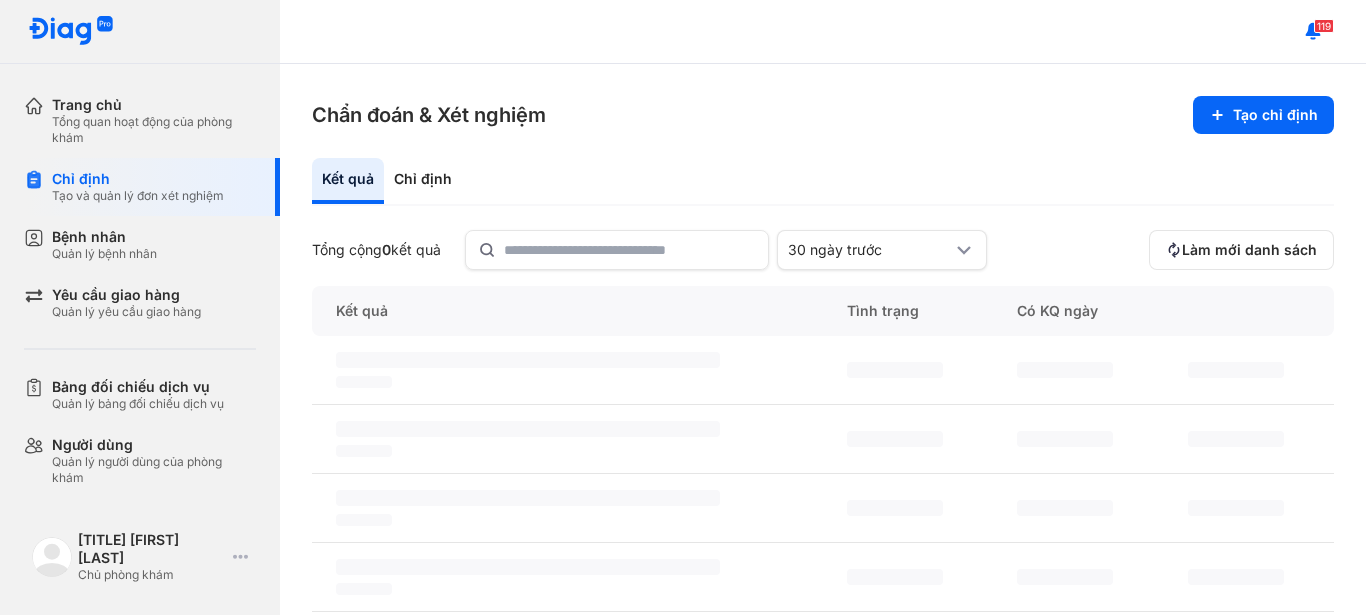 scroll, scrollTop: 0, scrollLeft: 0, axis: both 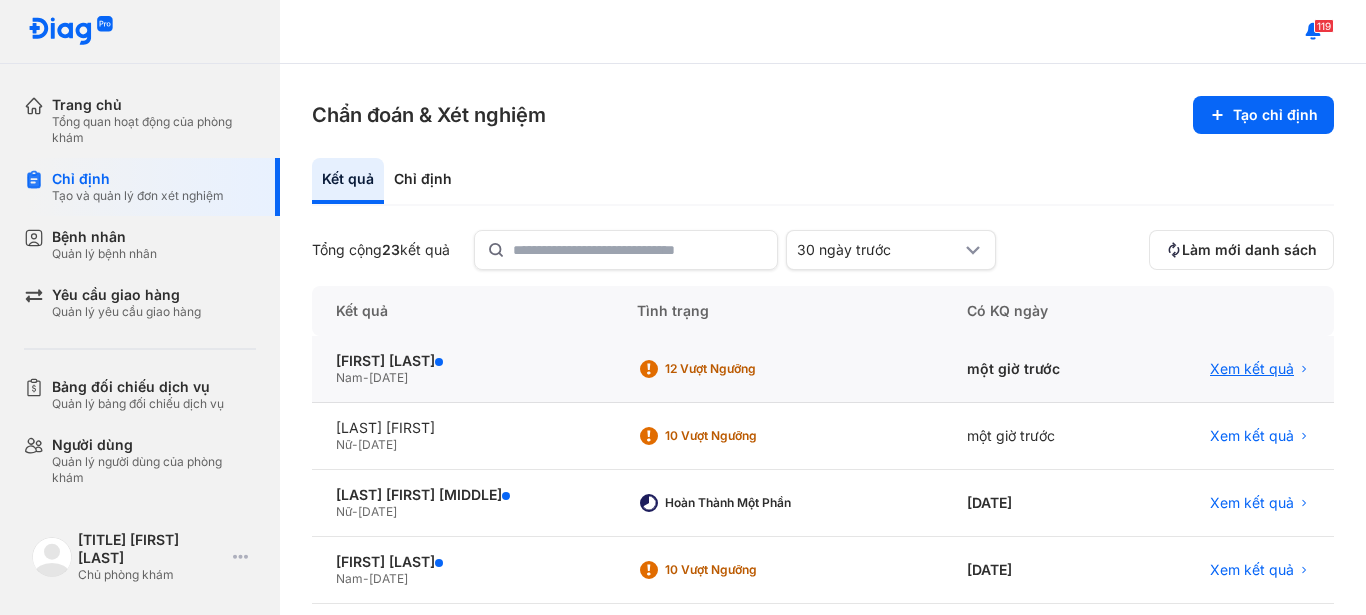 click on "Xem kết quả" at bounding box center [1252, 369] 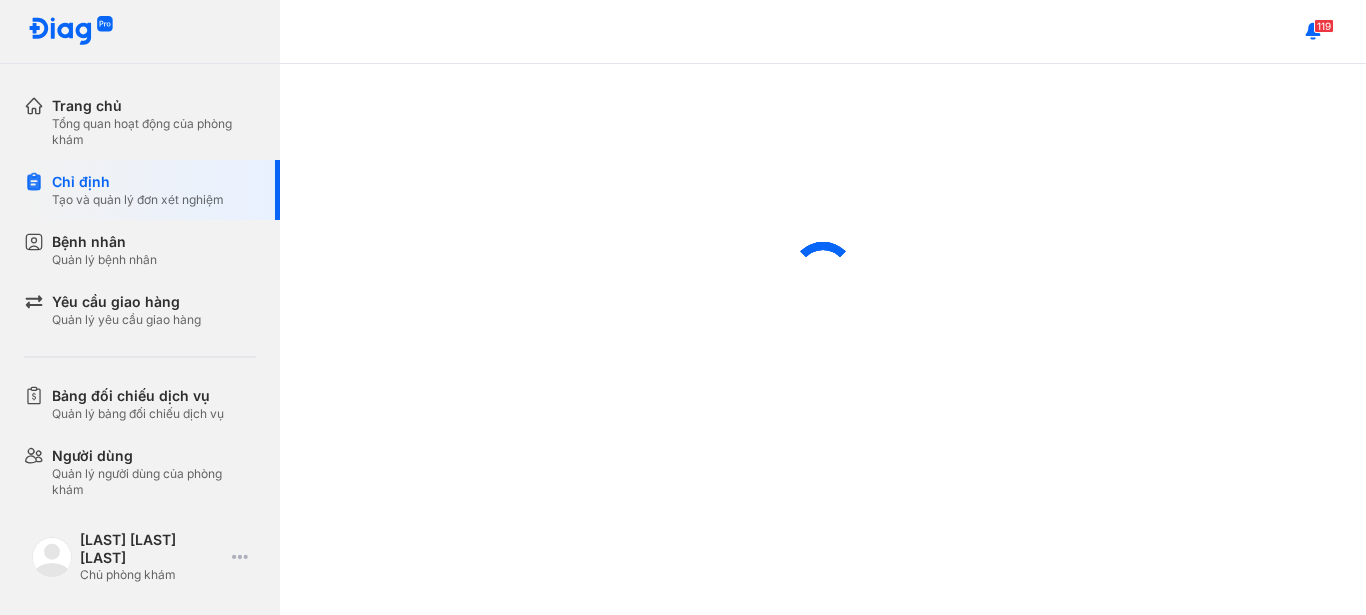 scroll, scrollTop: 0, scrollLeft: 0, axis: both 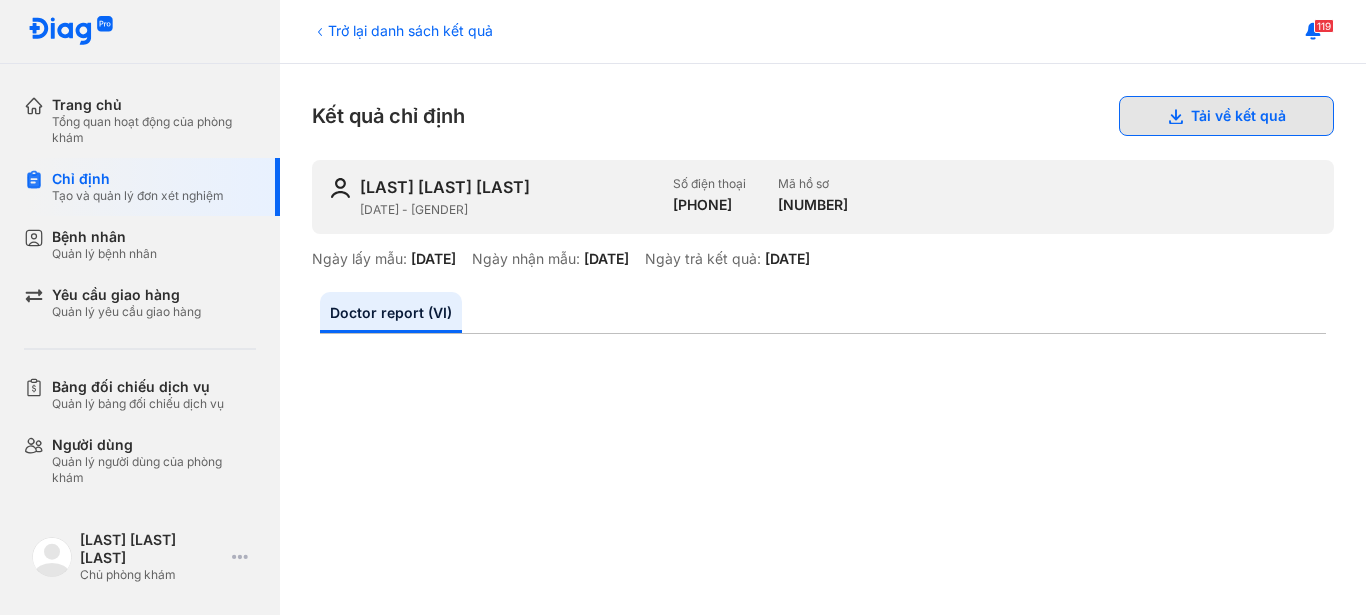 click on "Tải về kết quả" at bounding box center [1226, 116] 